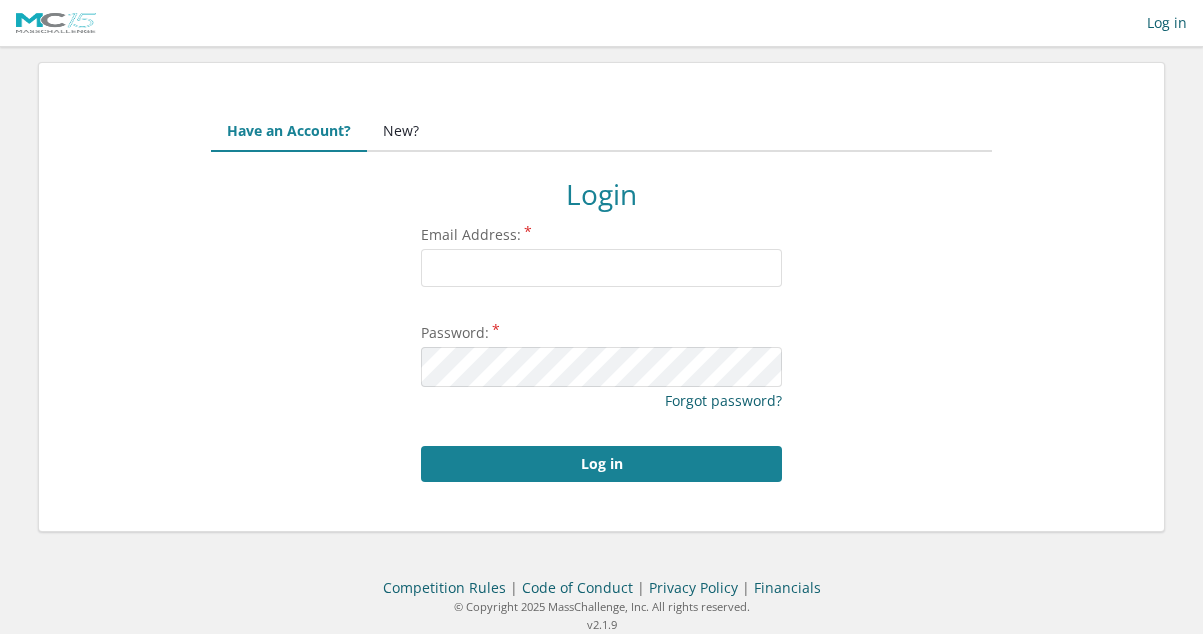scroll, scrollTop: 0, scrollLeft: 0, axis: both 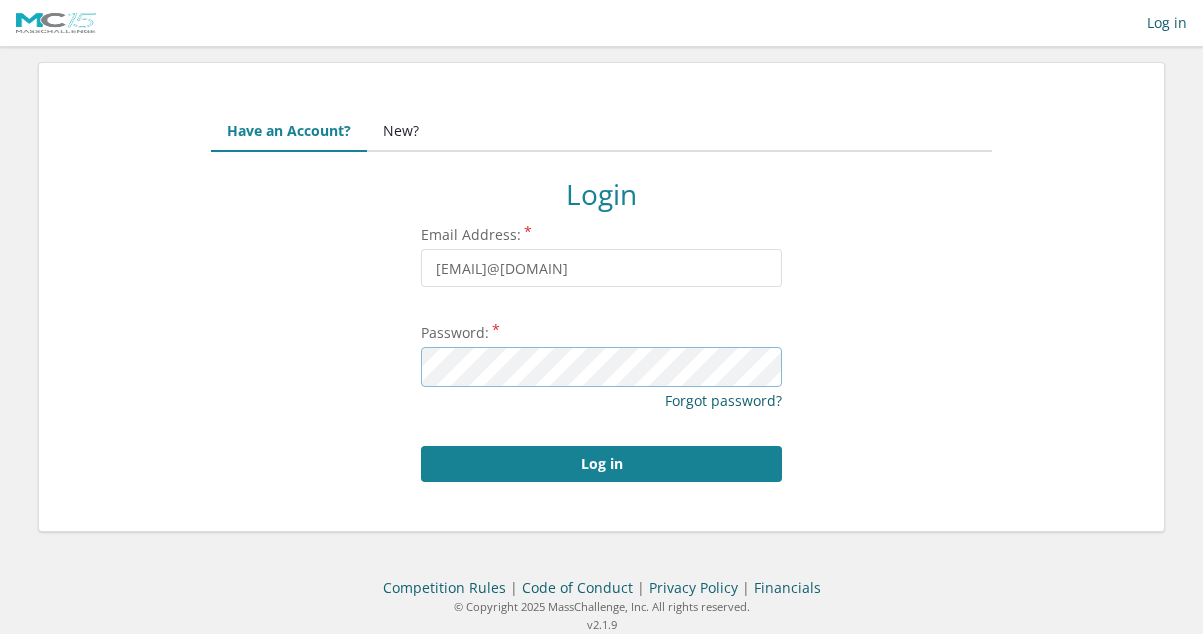 click on "Log in" at bounding box center [601, 464] 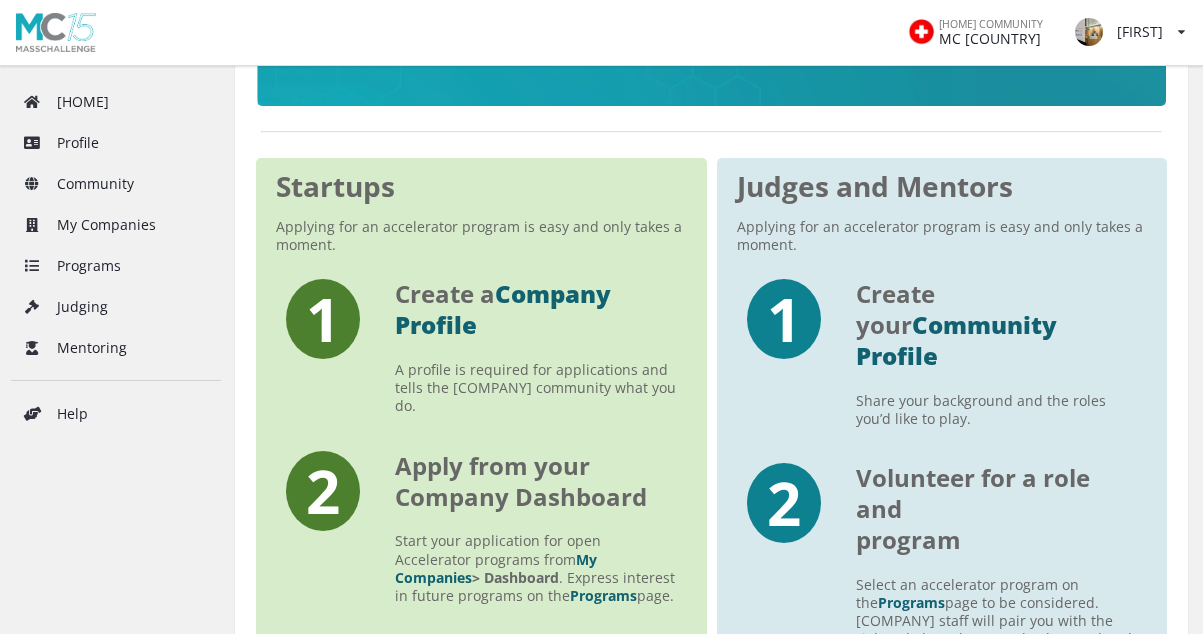 scroll, scrollTop: 288, scrollLeft: 0, axis: vertical 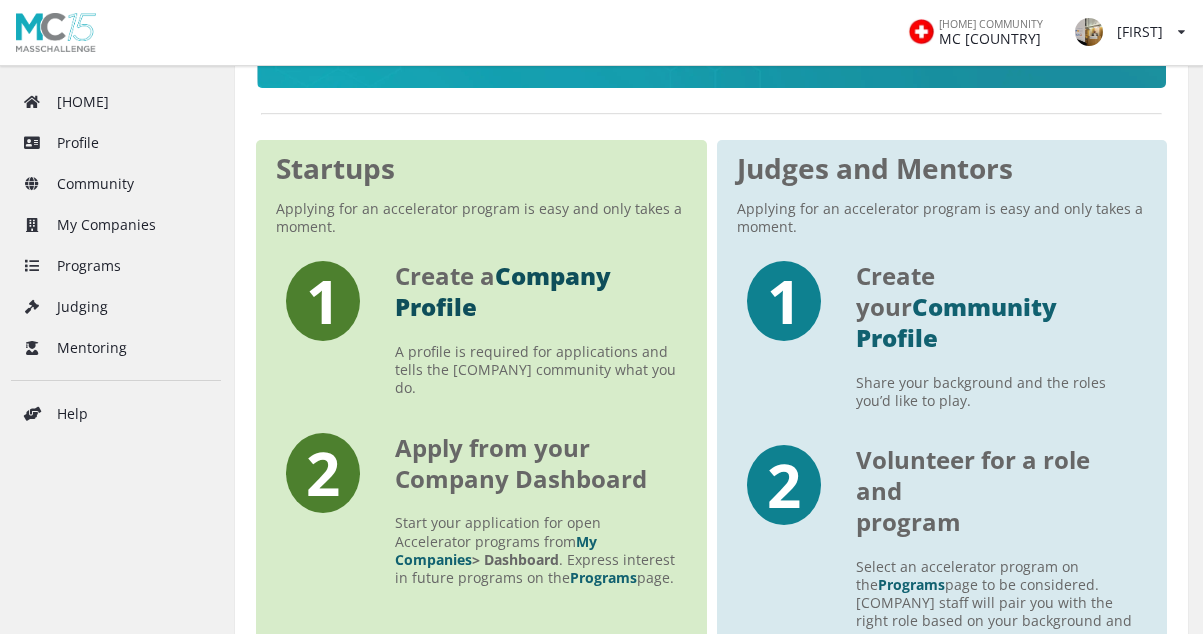 click on "[COMPANY] [PROFILE]" at bounding box center [516, 291] 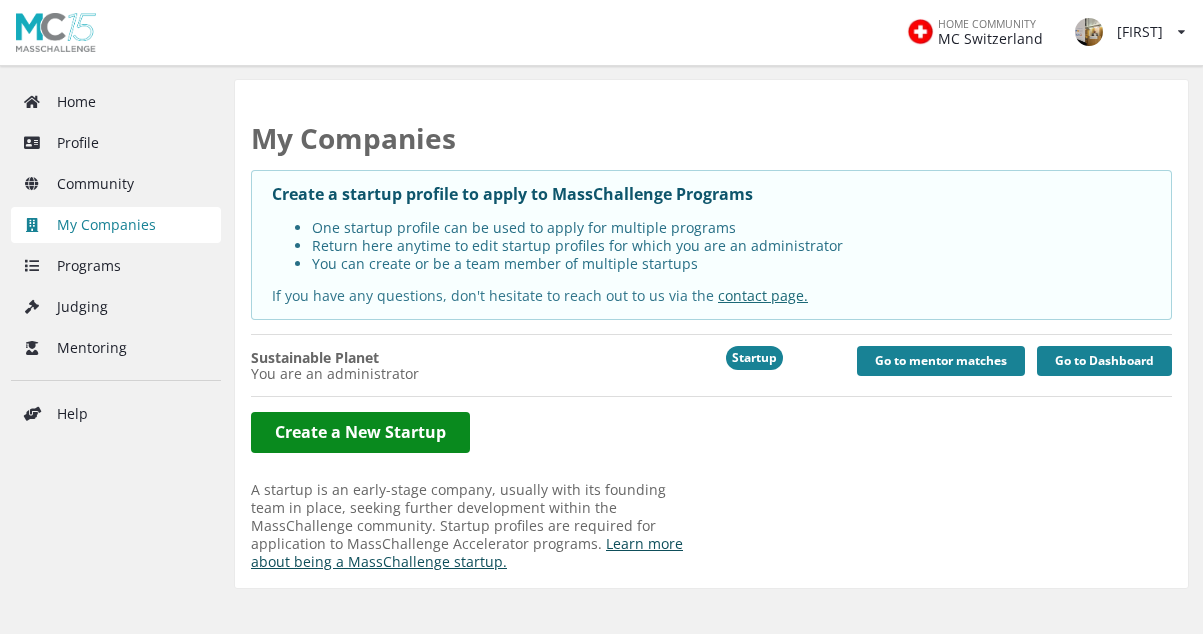 scroll, scrollTop: 5, scrollLeft: 0, axis: vertical 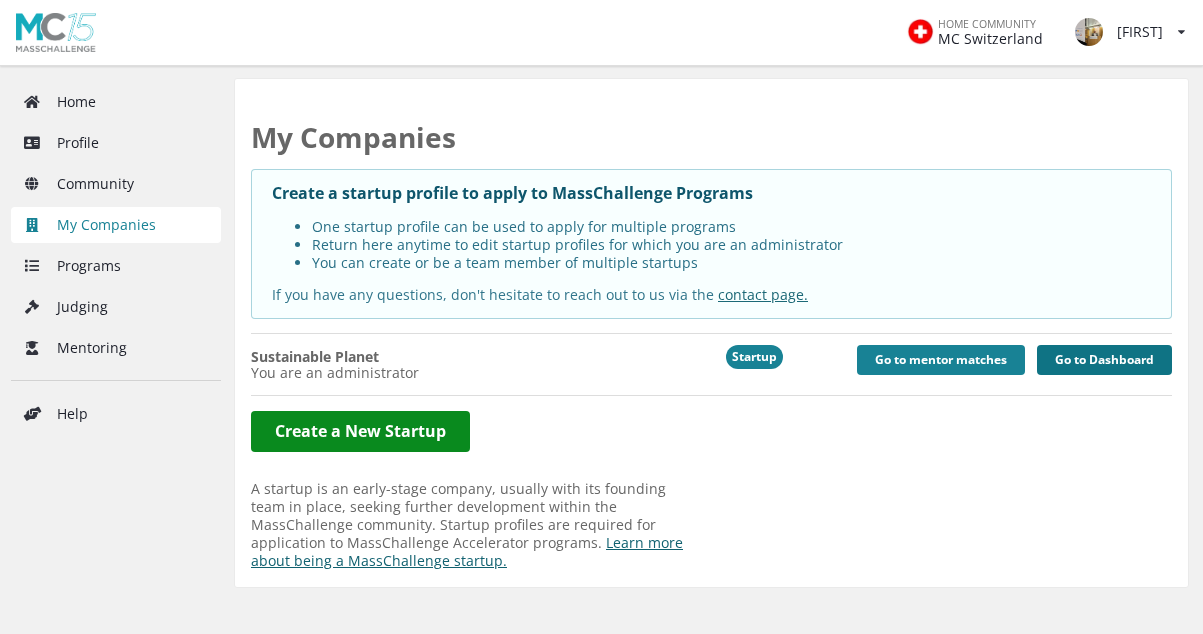 click on "Go to Dashboard" at bounding box center [1104, 360] 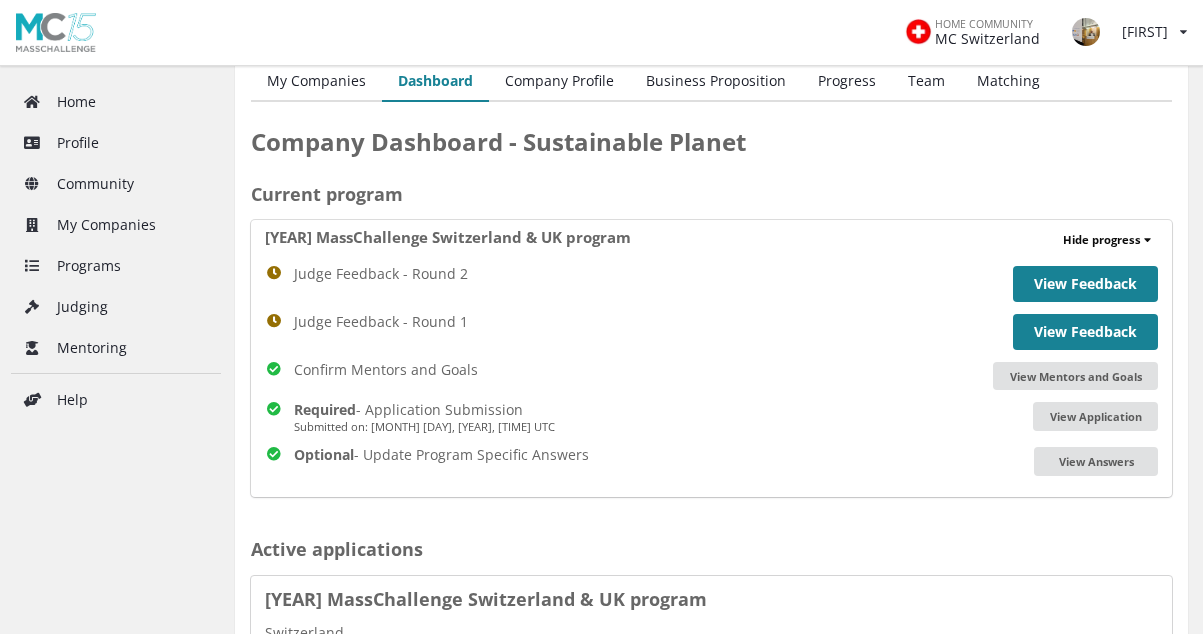 scroll, scrollTop: 47, scrollLeft: 0, axis: vertical 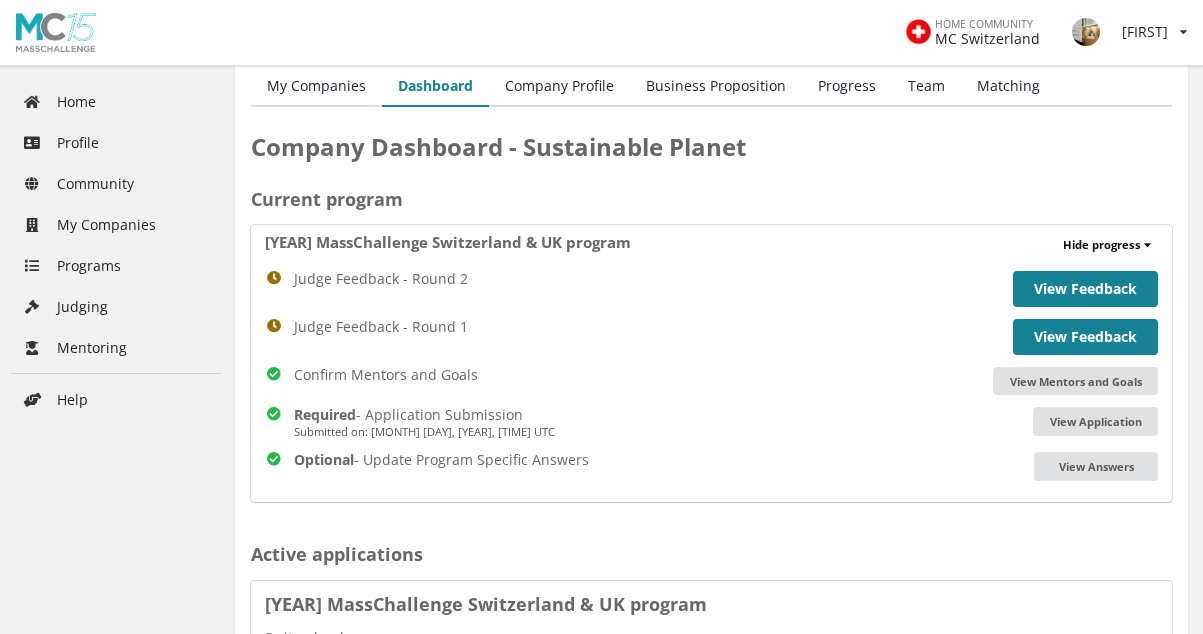 click on "Company Profile" at bounding box center (559, 87) 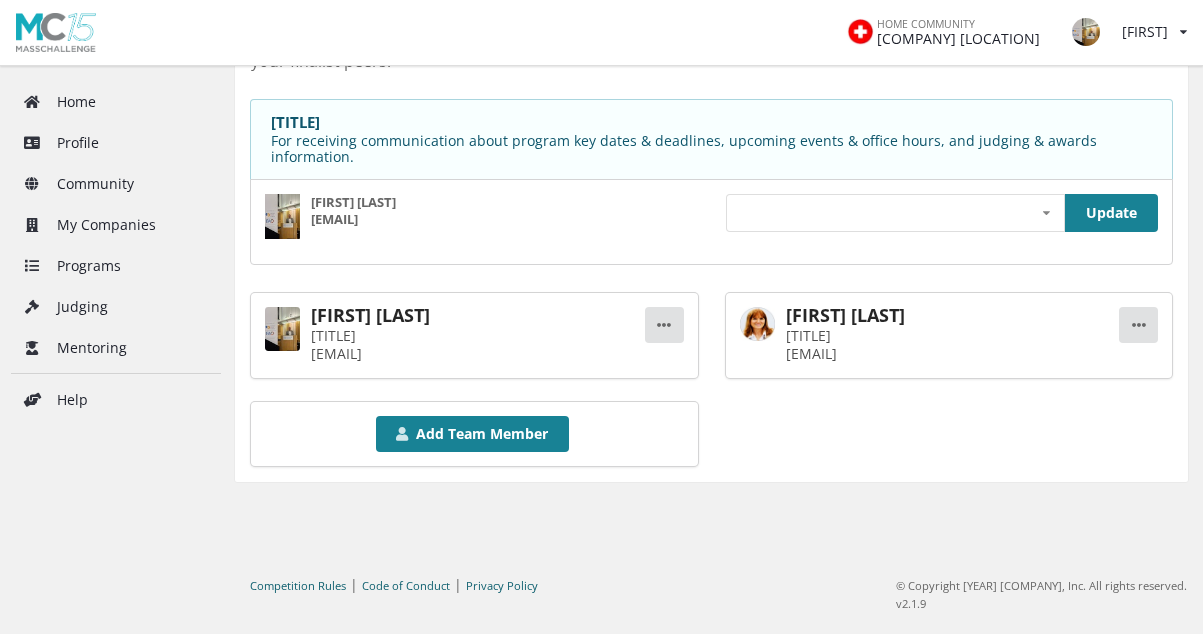 scroll, scrollTop: 179, scrollLeft: 0, axis: vertical 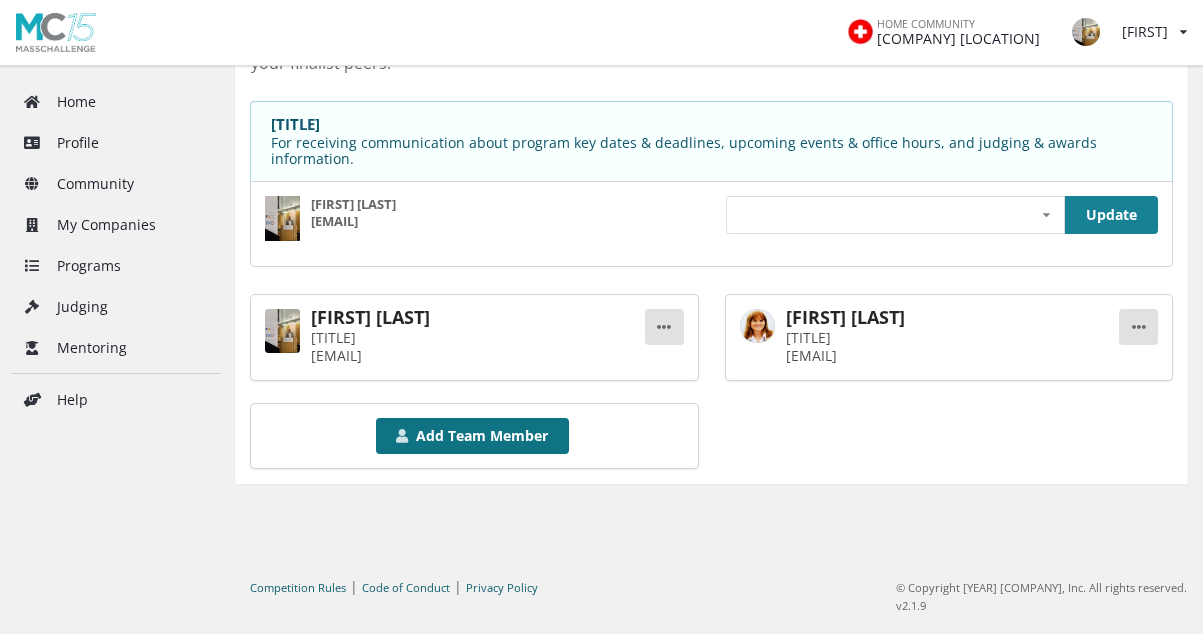 click on "Add Team Member" at bounding box center (473, 436) 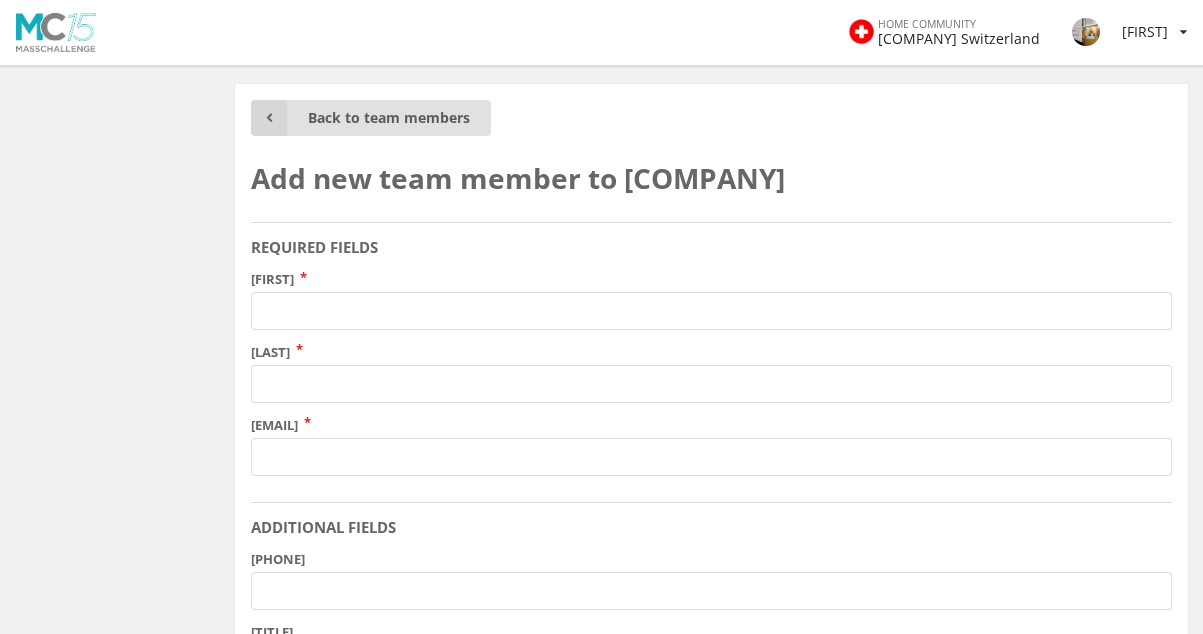 scroll, scrollTop: 0, scrollLeft: 0, axis: both 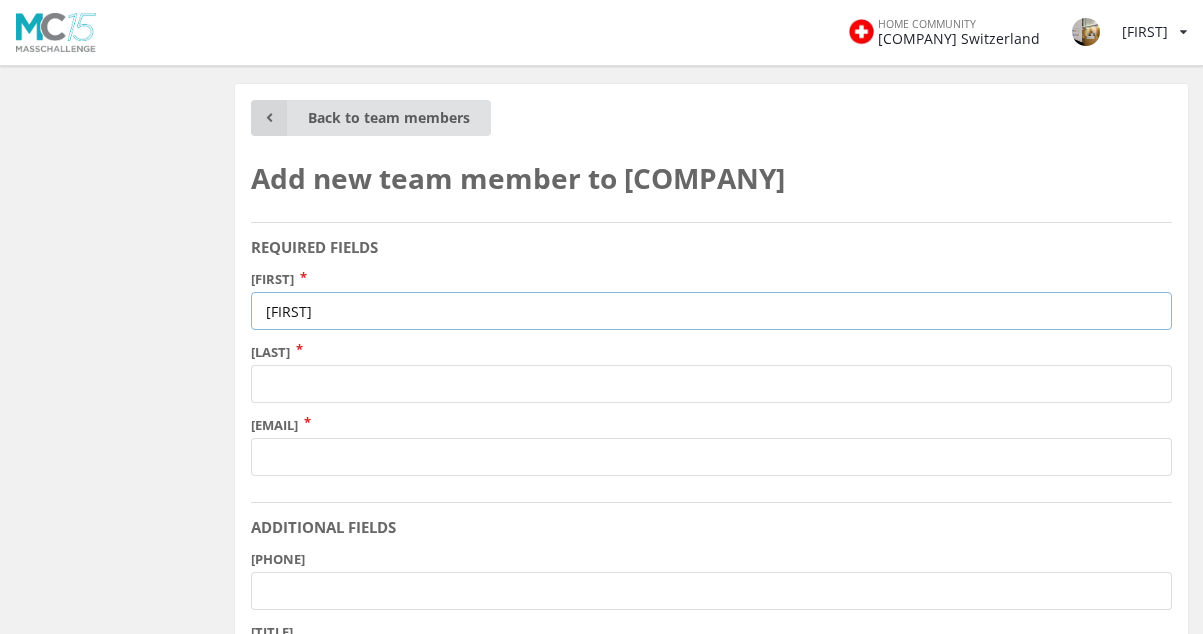 type on "Davin" 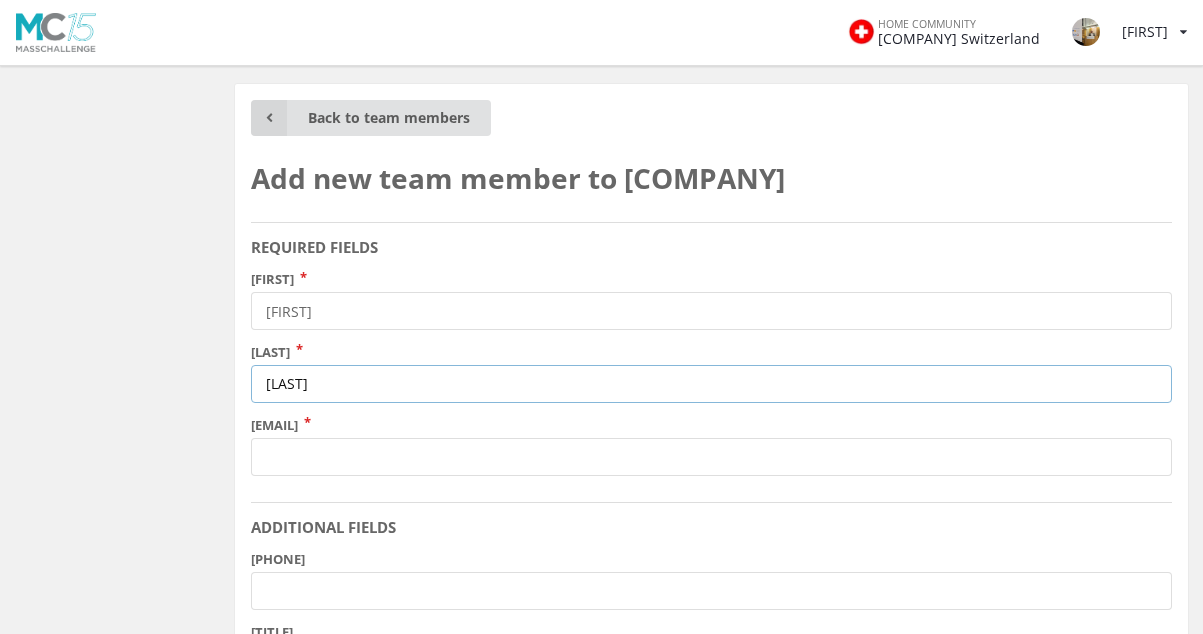 type on "Kaufmann" 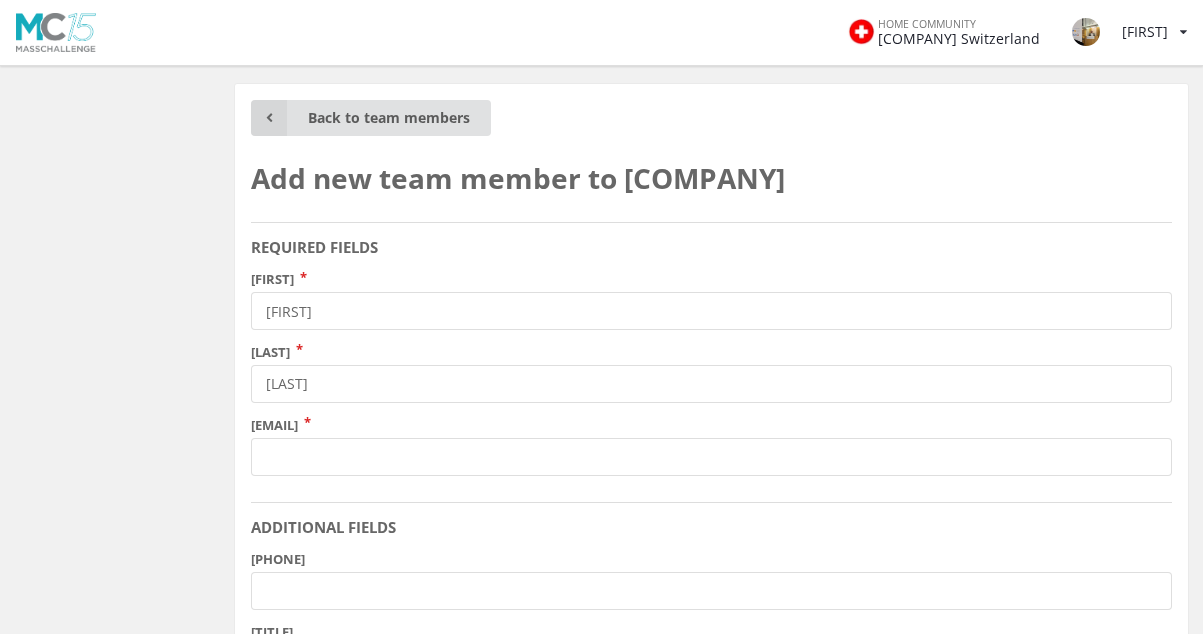 click on "Email" at bounding box center (711, 425) 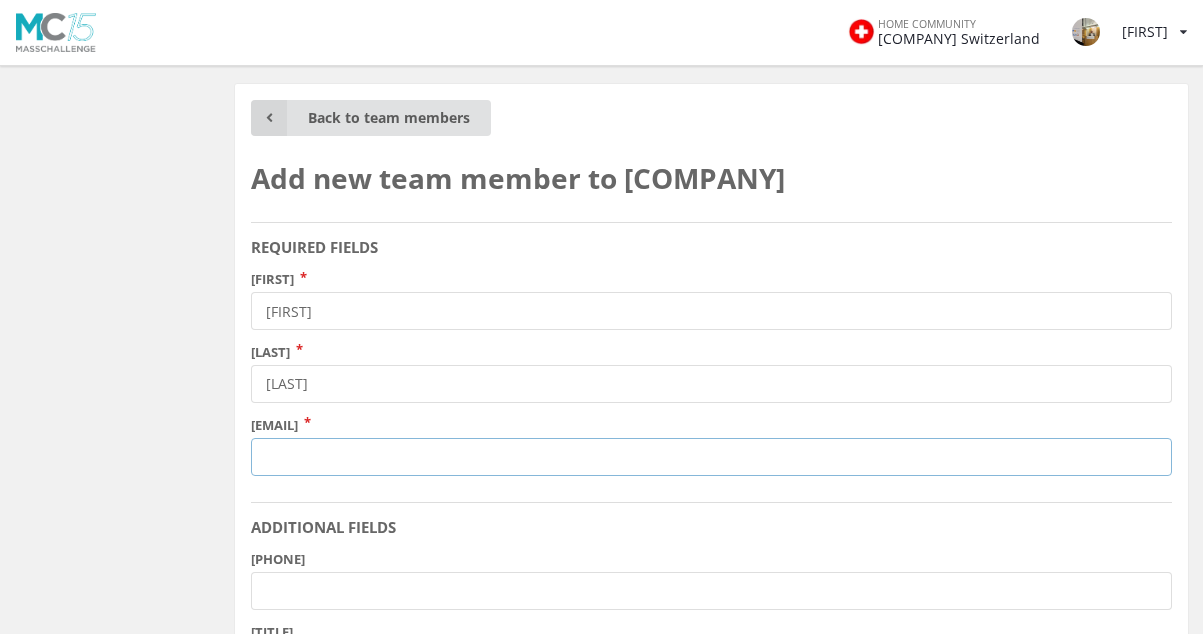 click on "Email" at bounding box center (711, 457) 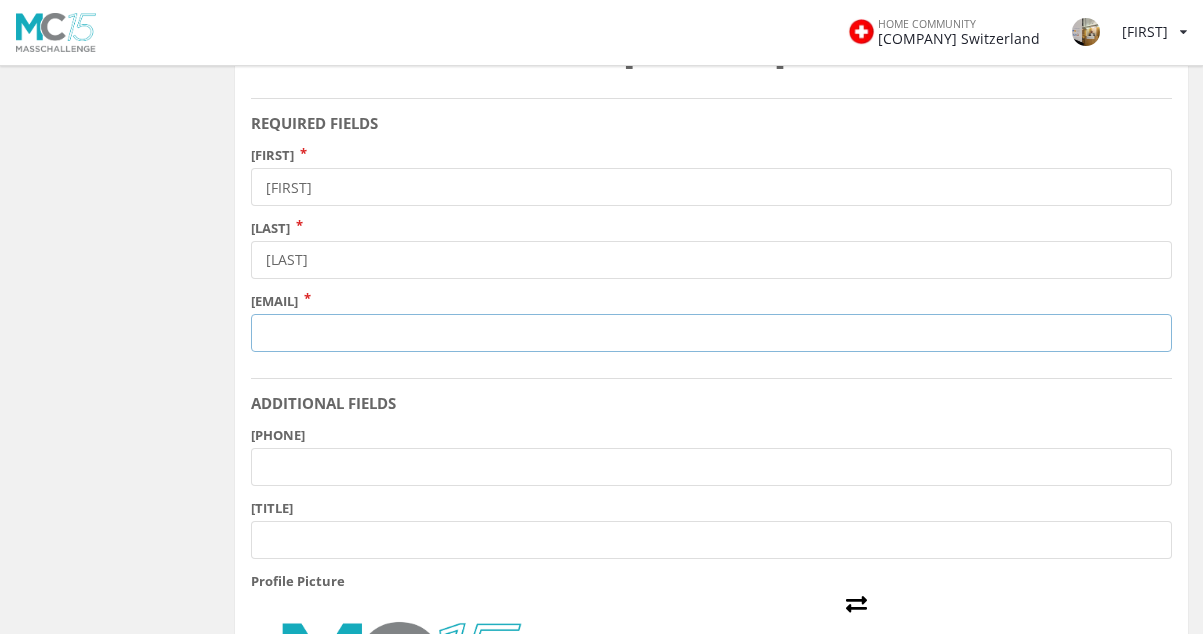 scroll, scrollTop: 185, scrollLeft: 0, axis: vertical 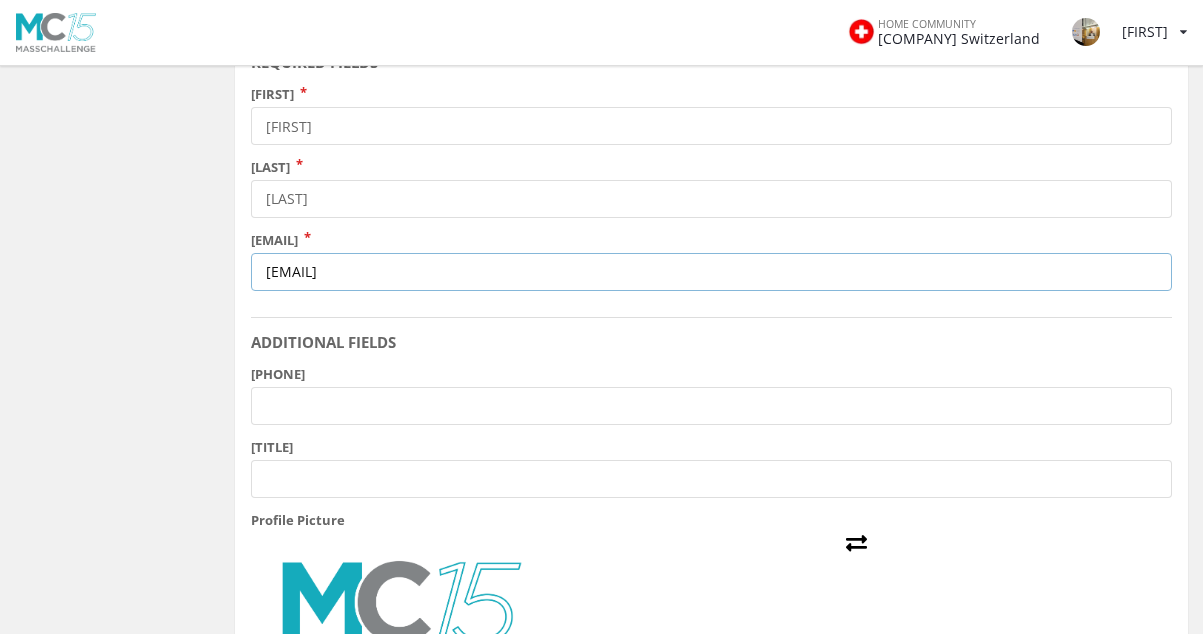 type on "davin@sustainablepla.net" 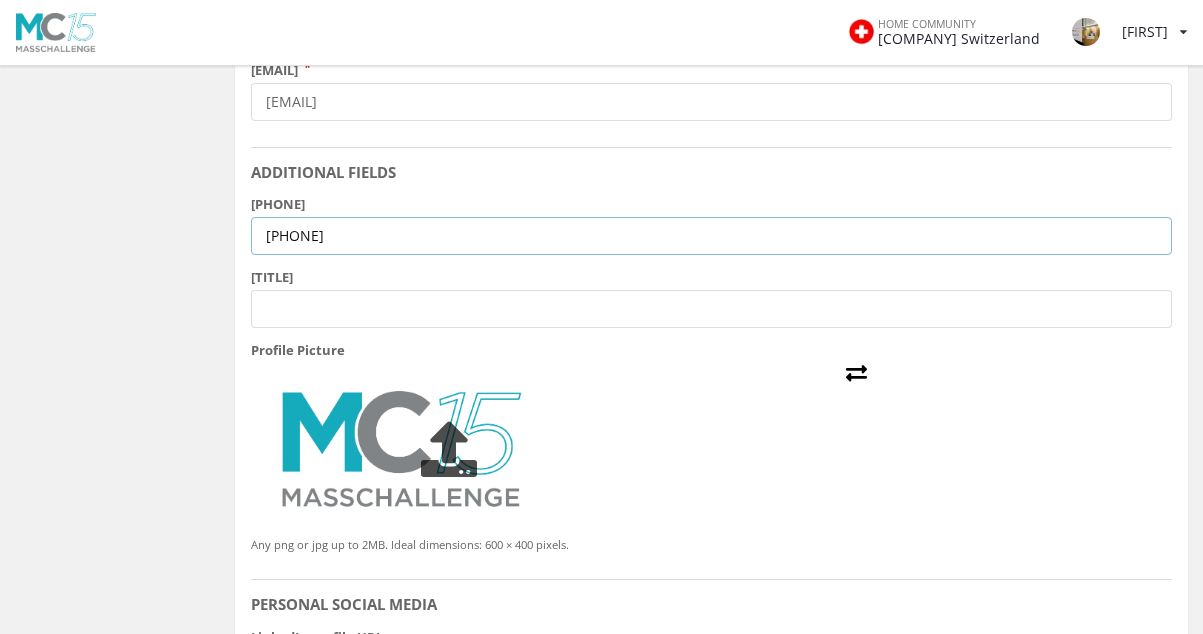 scroll, scrollTop: 380, scrollLeft: 0, axis: vertical 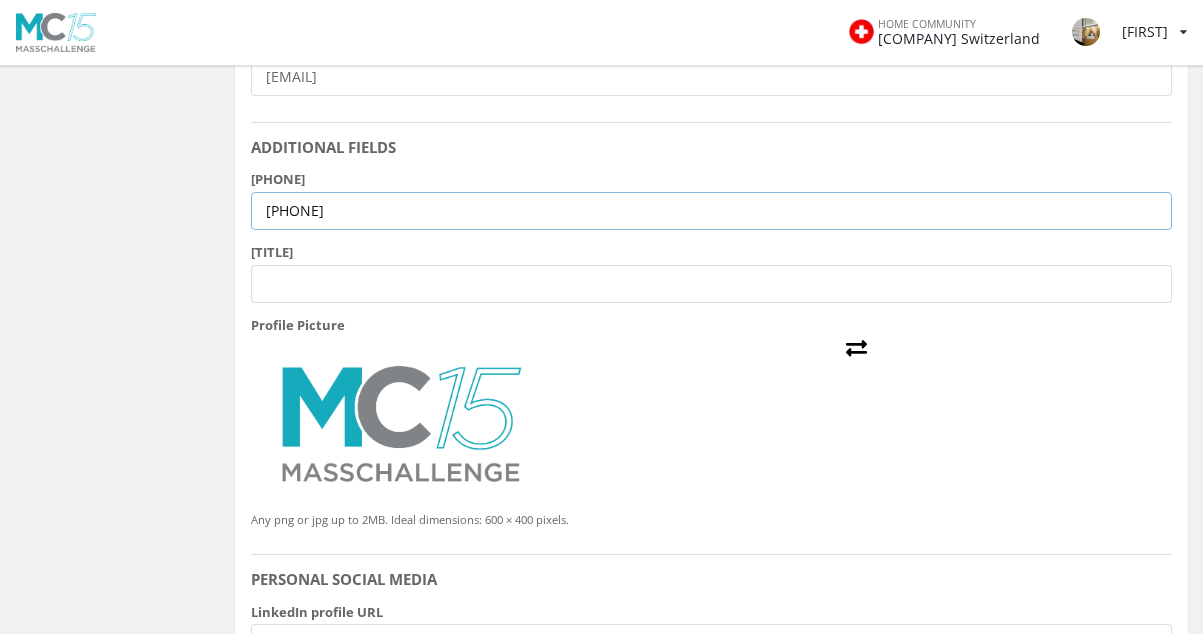 type on "[PHONE]" 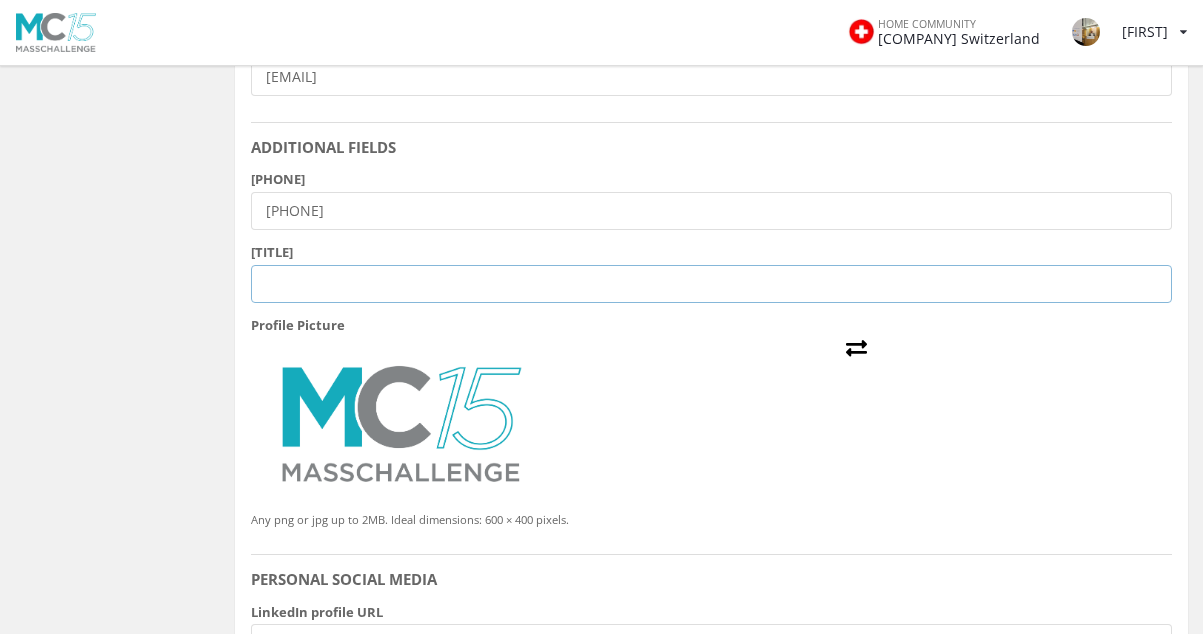 click on "Title" at bounding box center [711, 284] 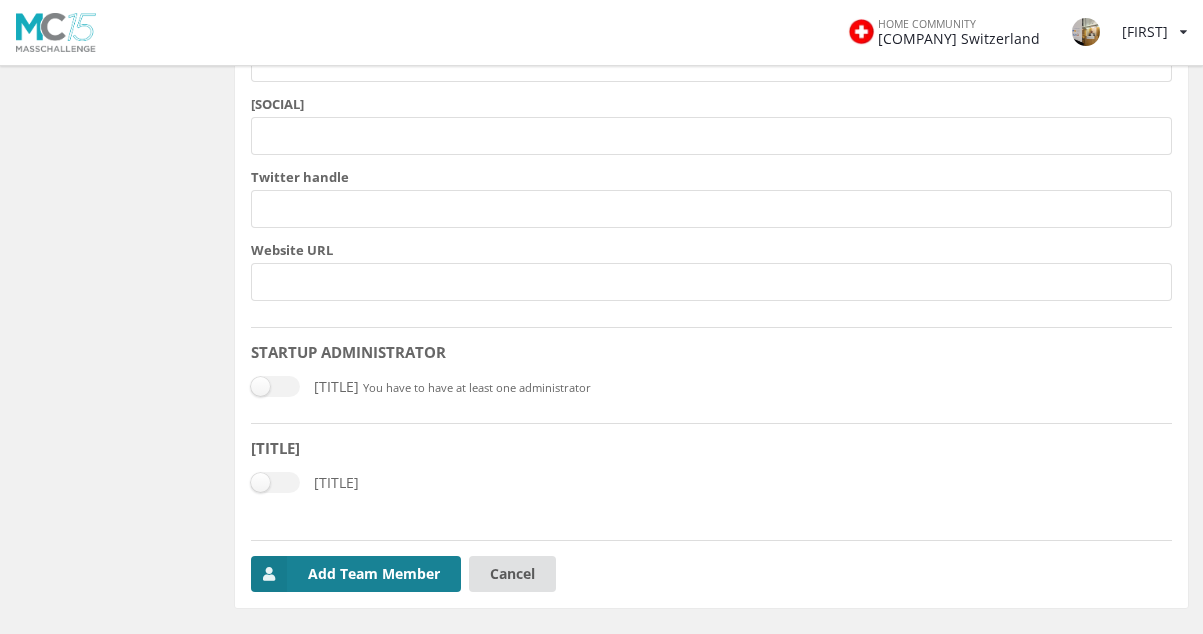 scroll, scrollTop: 963, scrollLeft: 0, axis: vertical 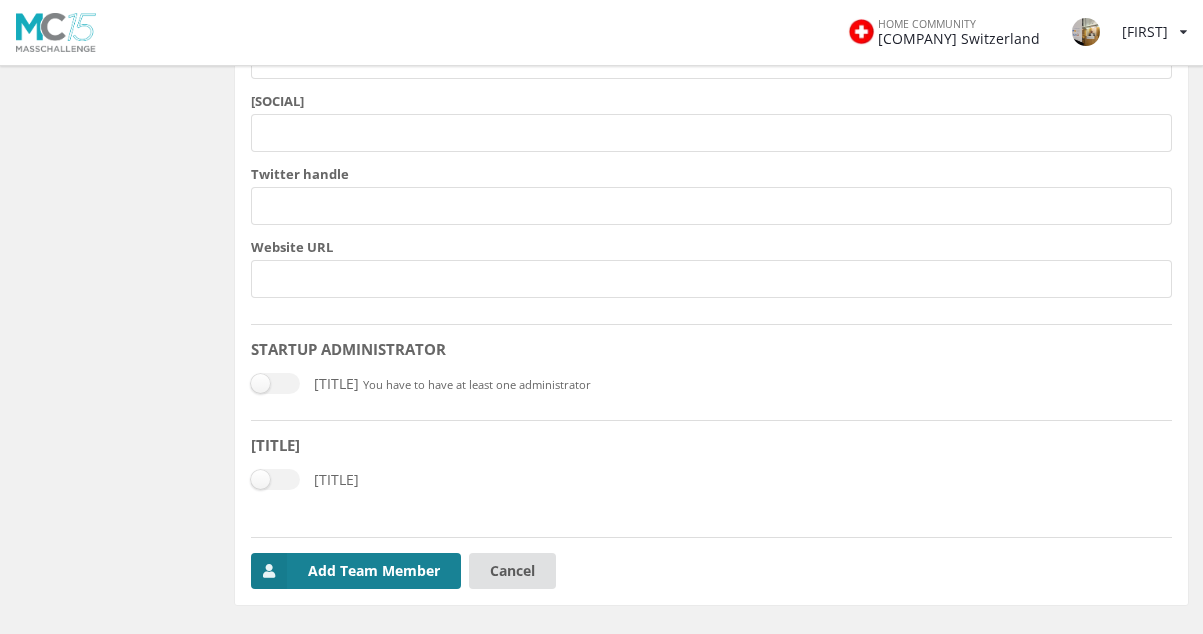 type on "CMO" 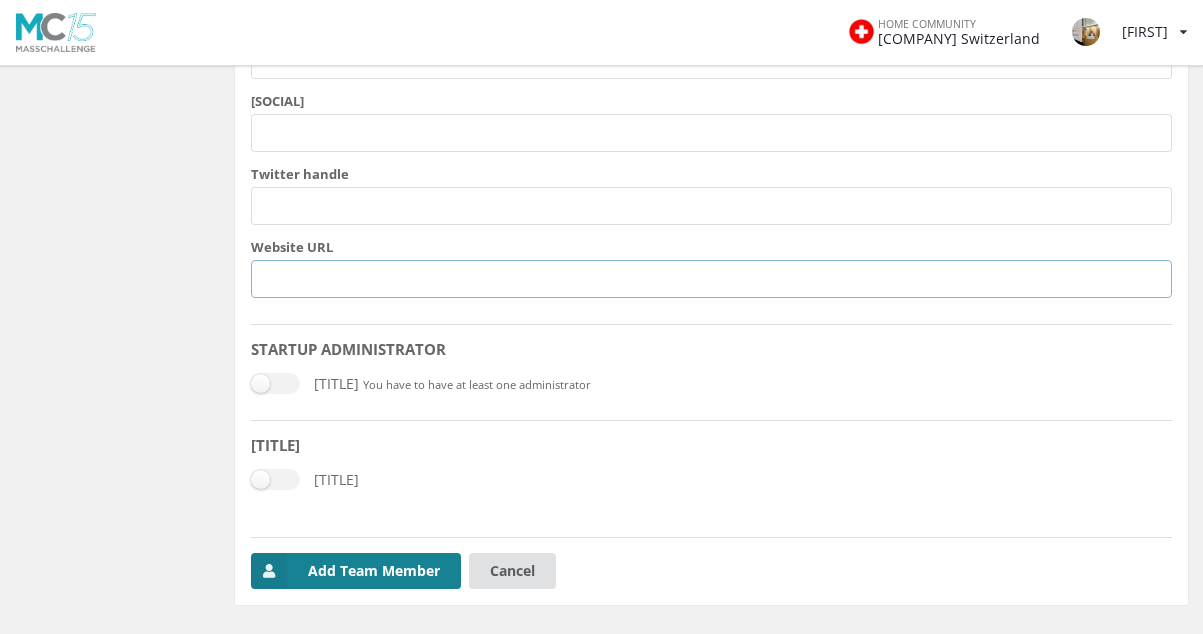 click on "Website URL" at bounding box center [711, 279] 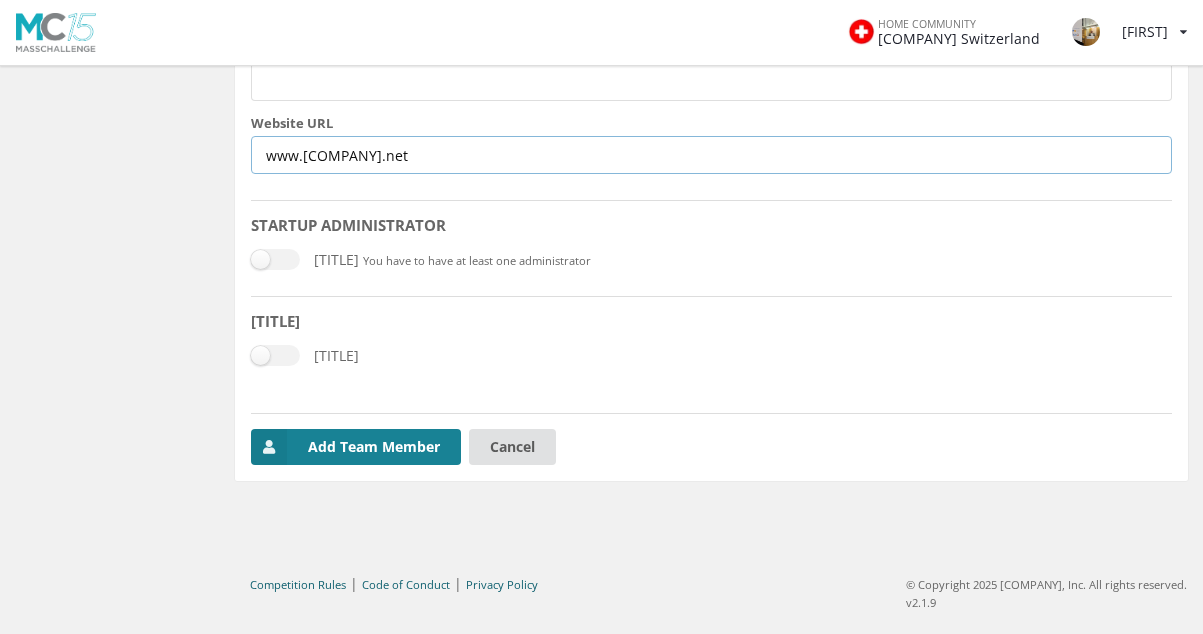 scroll, scrollTop: 1110, scrollLeft: 0, axis: vertical 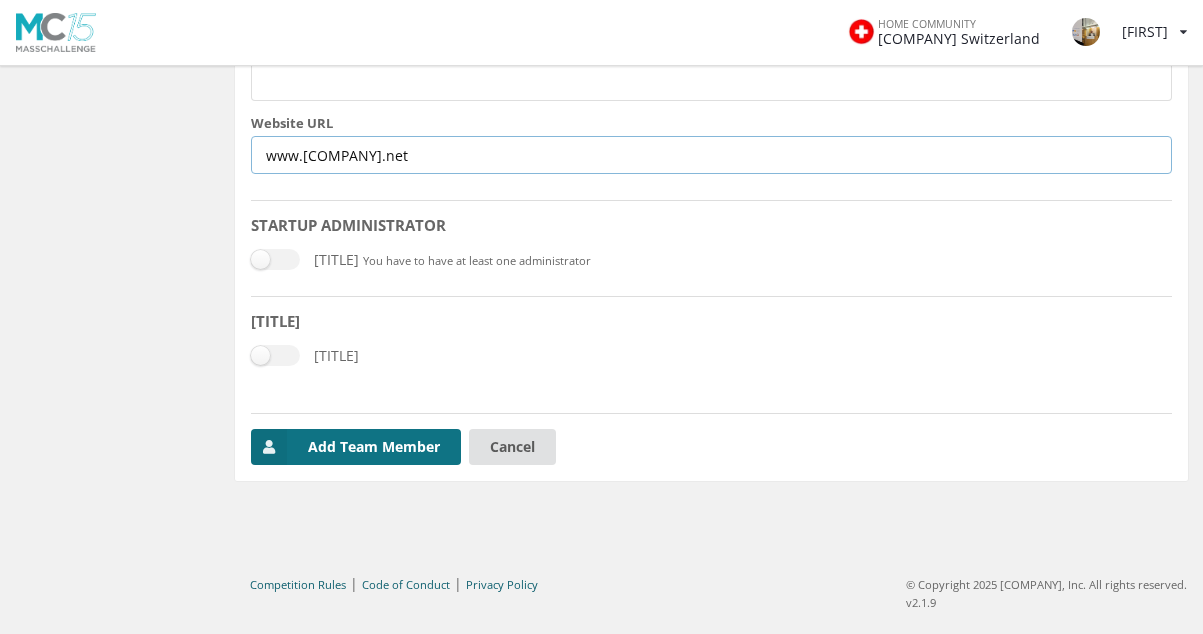 type on "www.sutainablepla.net" 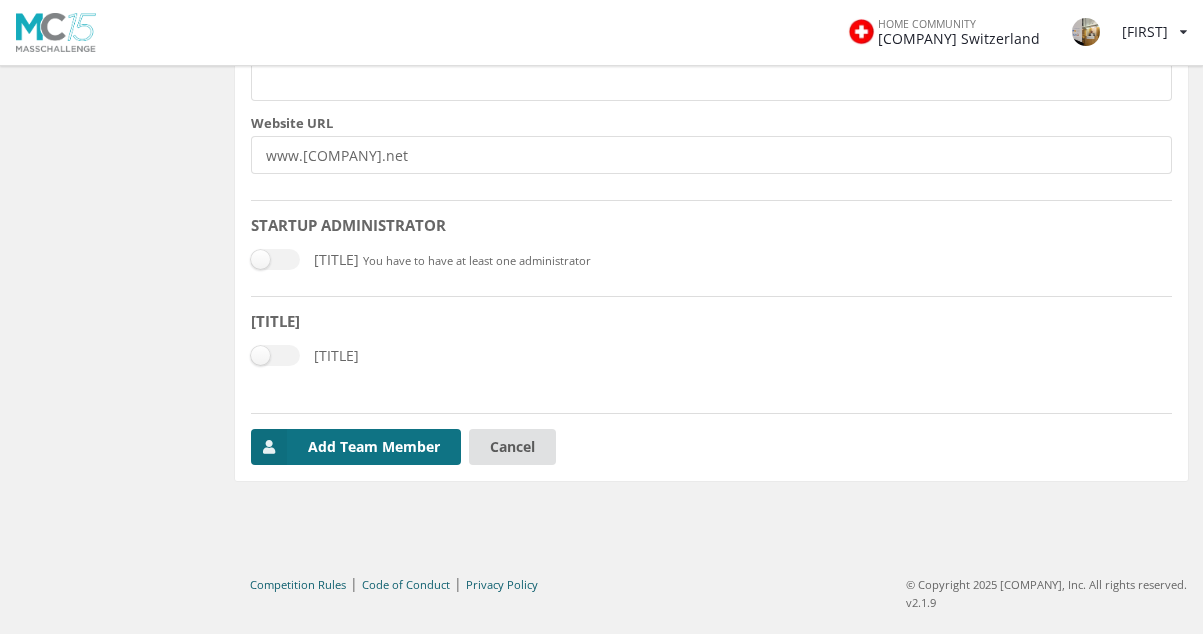 scroll, scrollTop: 1106, scrollLeft: 0, axis: vertical 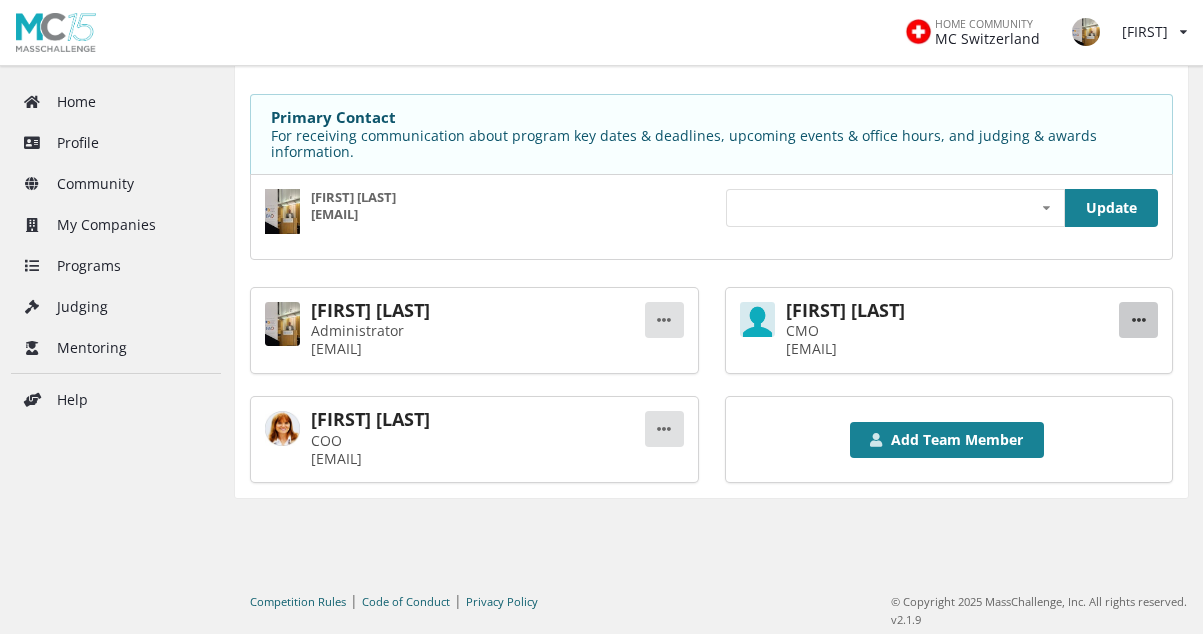 click on "Edit
Remove" at bounding box center (664, 320) 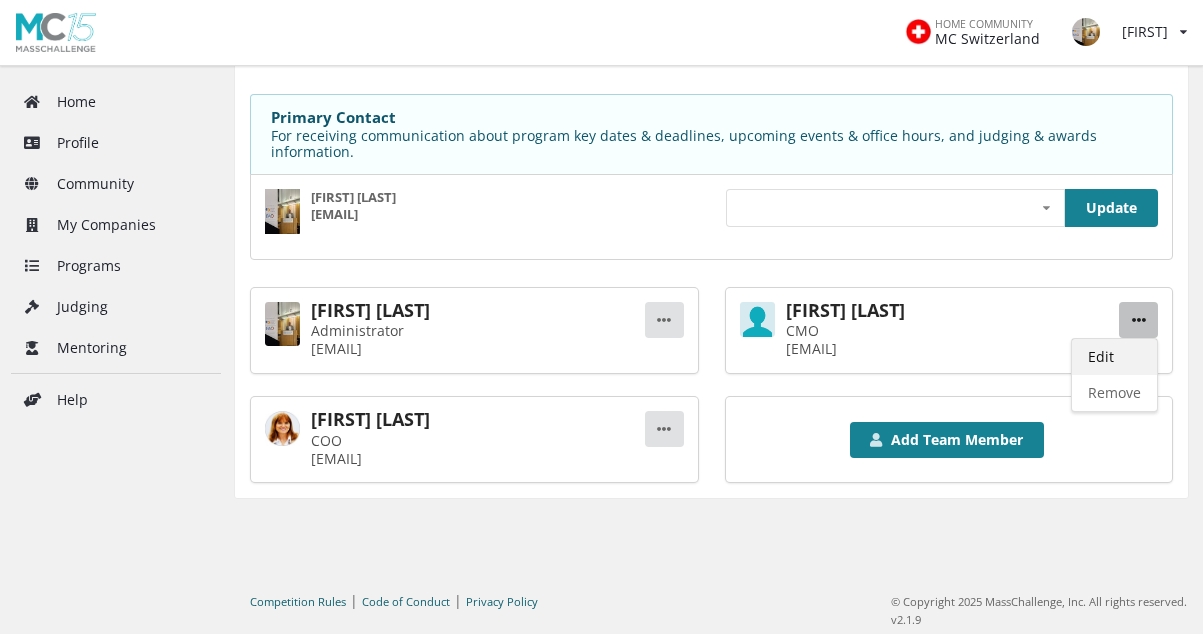 click on "Edit" at bounding box center (1114, 357) 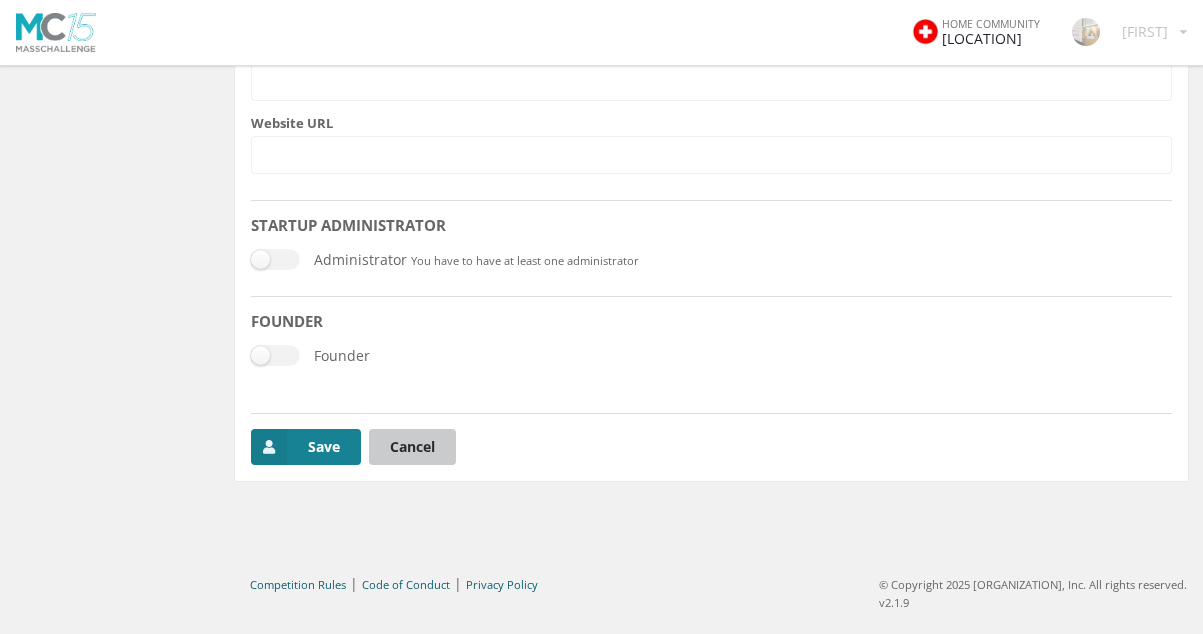 scroll, scrollTop: 1170, scrollLeft: 0, axis: vertical 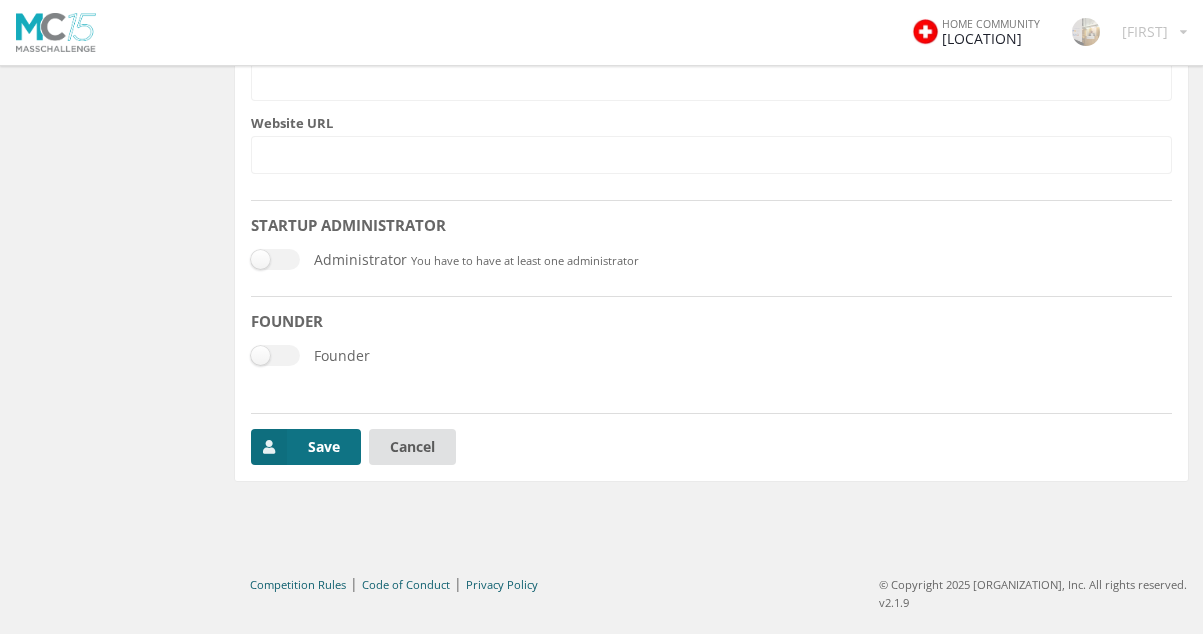 click on "Save" at bounding box center (306, 447) 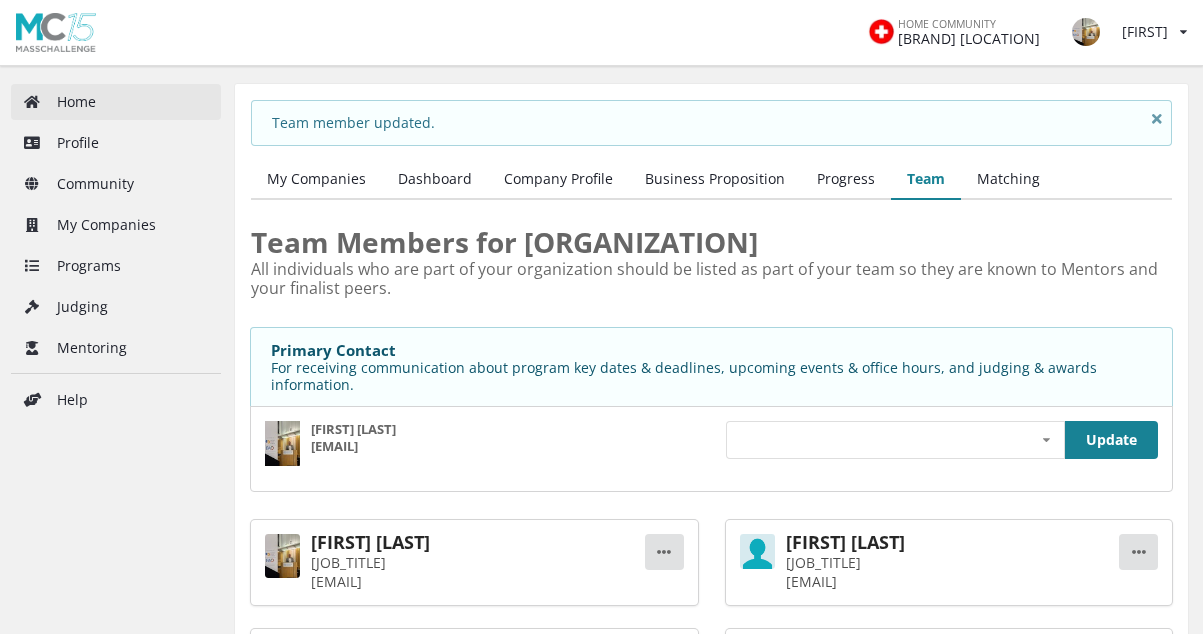 scroll, scrollTop: 0, scrollLeft: 0, axis: both 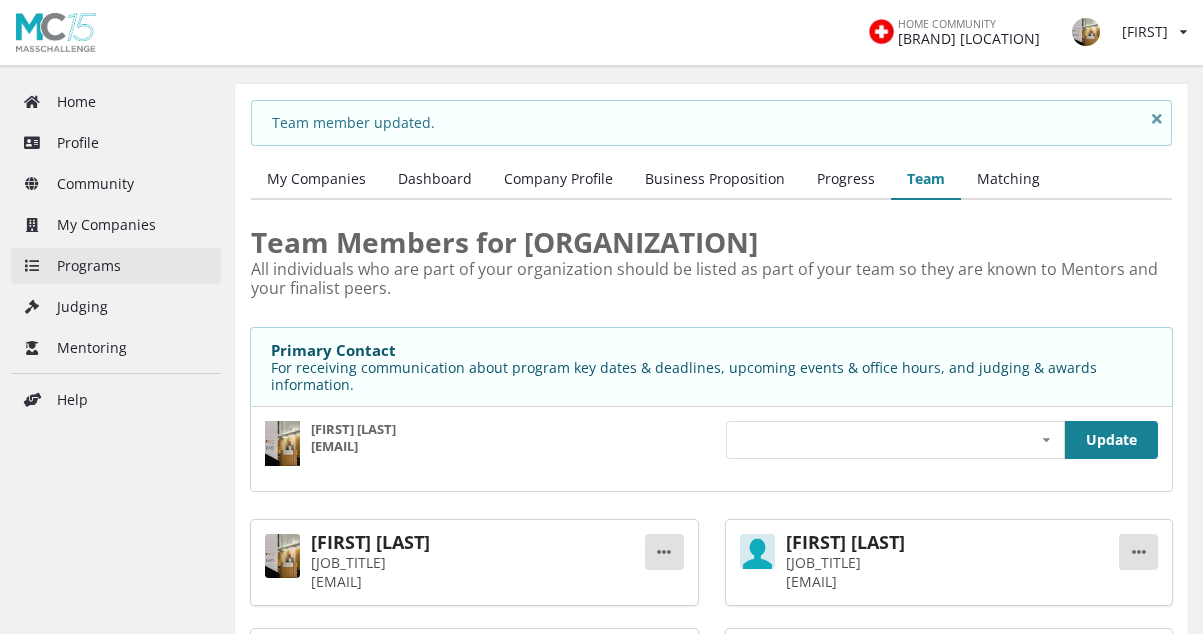 click on "Programs" at bounding box center (116, 266) 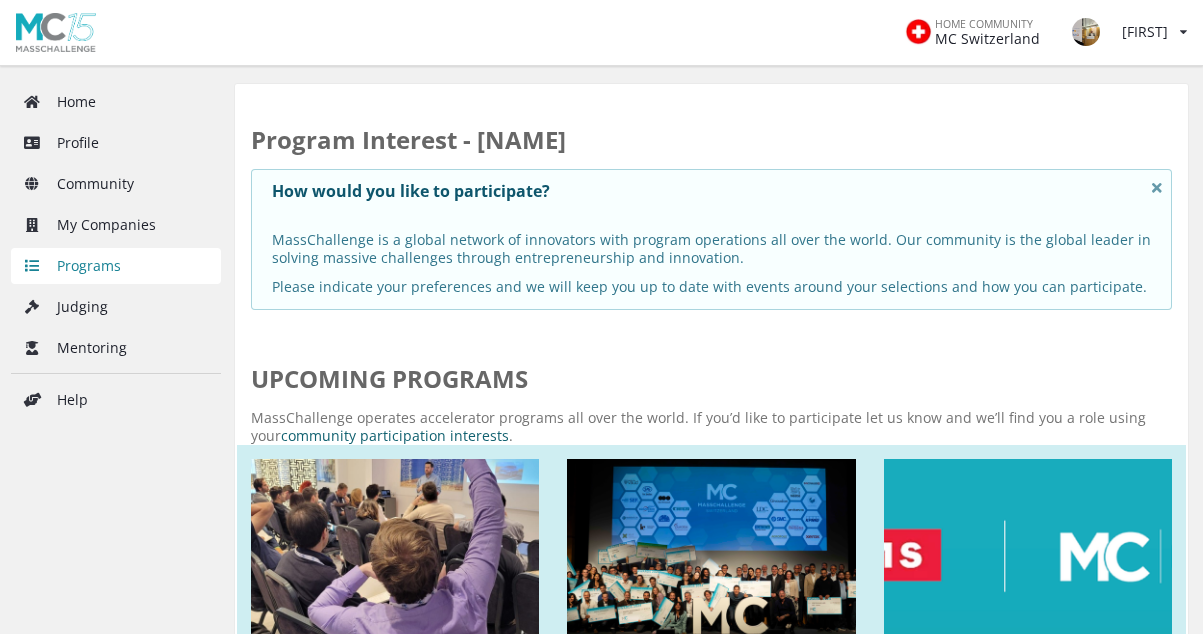 scroll, scrollTop: 0, scrollLeft: 0, axis: both 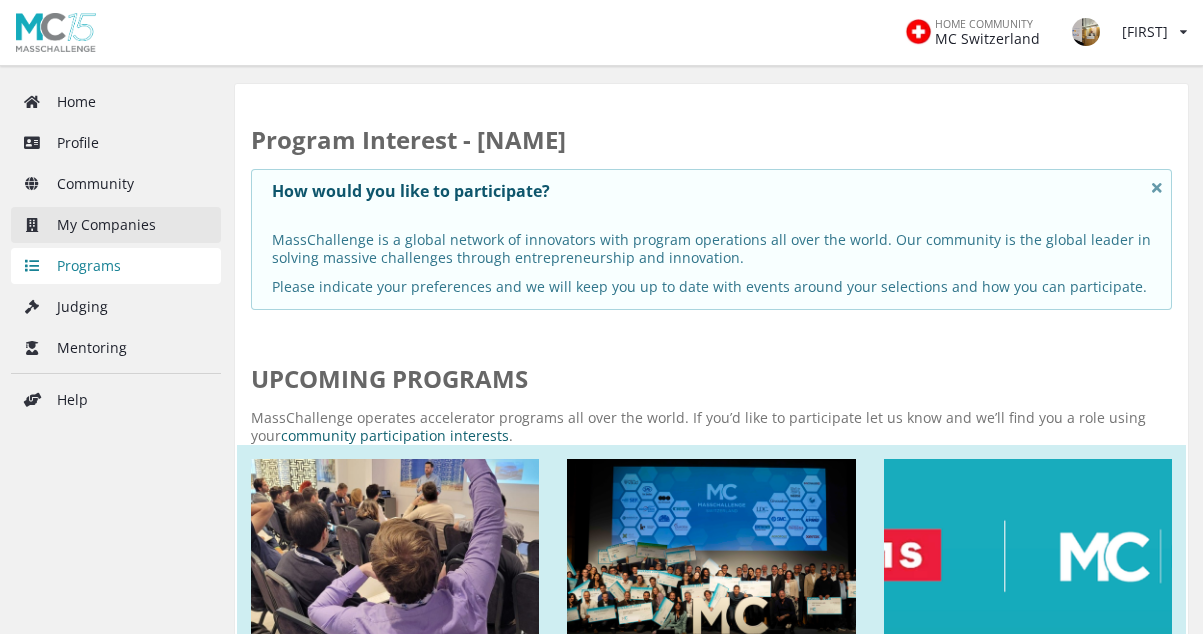 click on "My Companies" at bounding box center (116, 225) 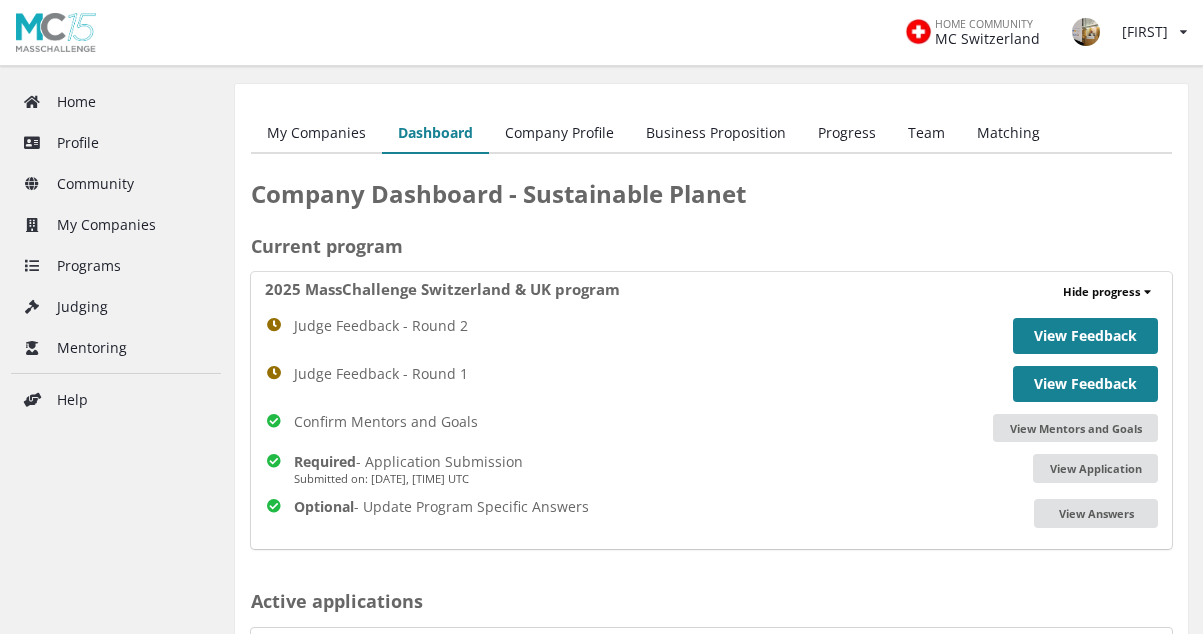 scroll, scrollTop: 0, scrollLeft: 0, axis: both 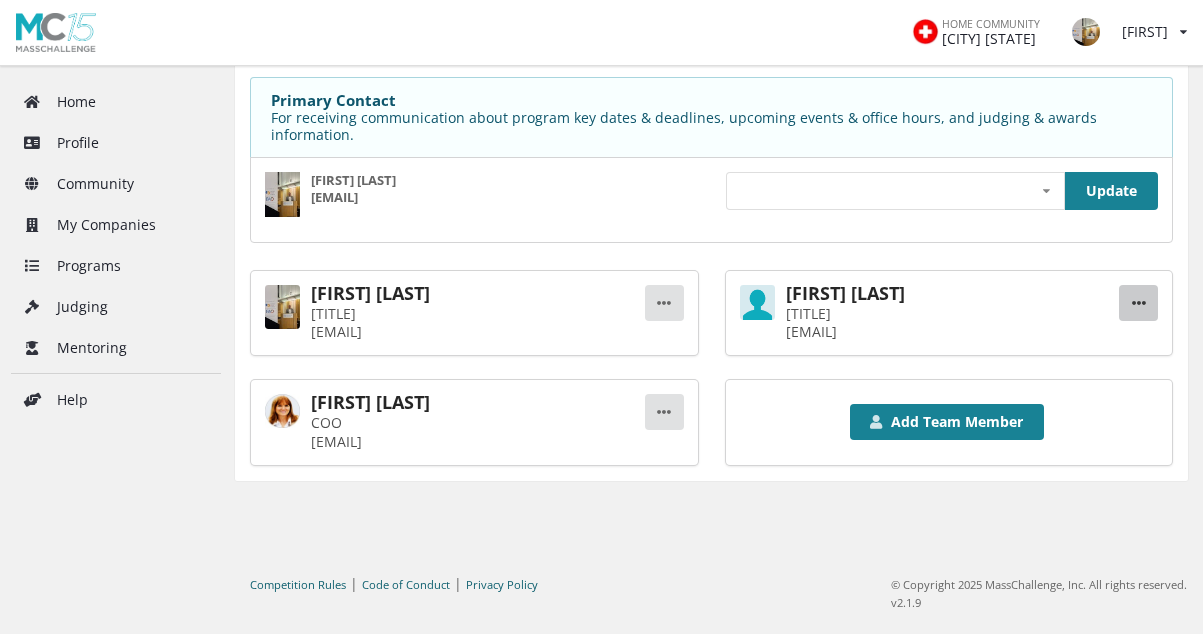 click at bounding box center (664, 306) 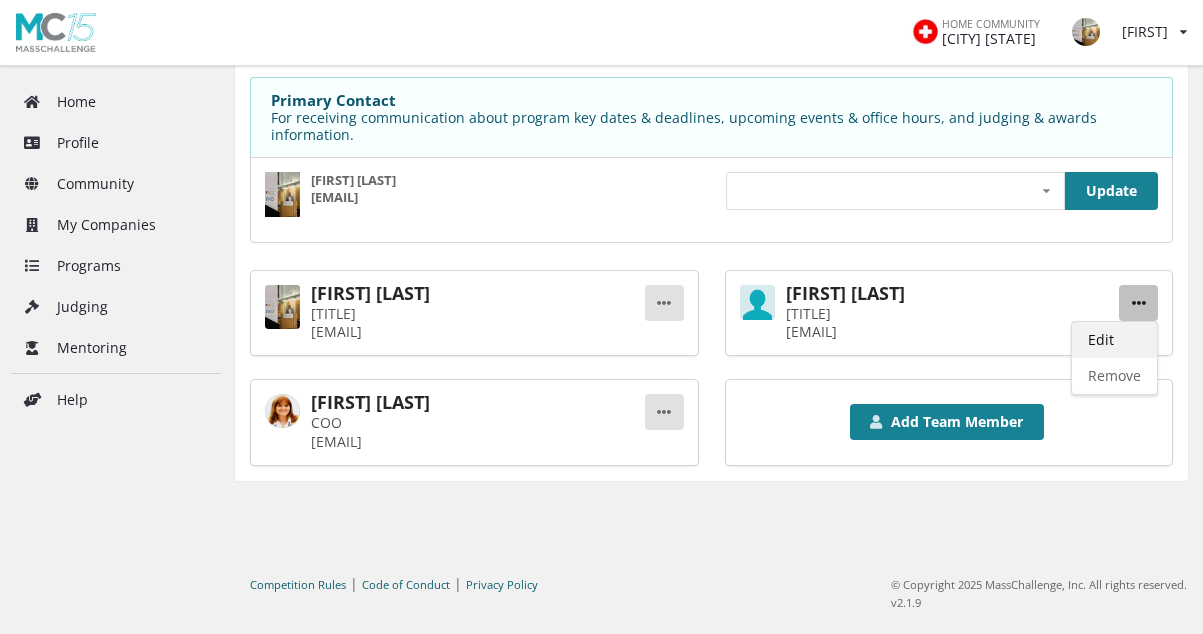 click on "Edit" at bounding box center [1114, 343] 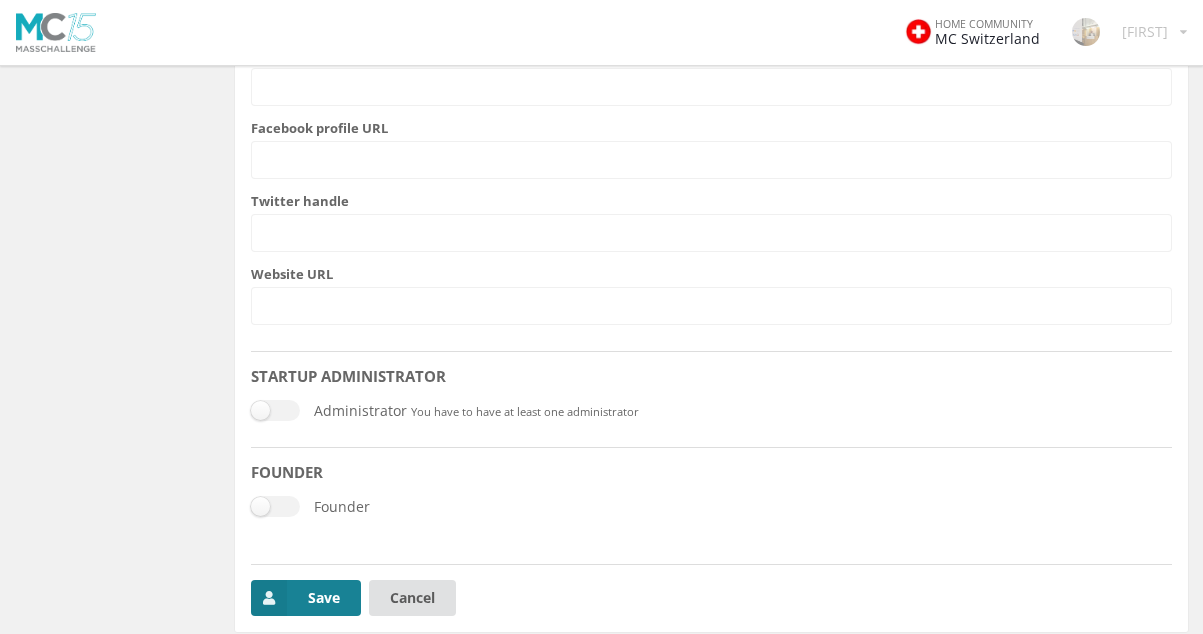 scroll, scrollTop: 1039, scrollLeft: 0, axis: vertical 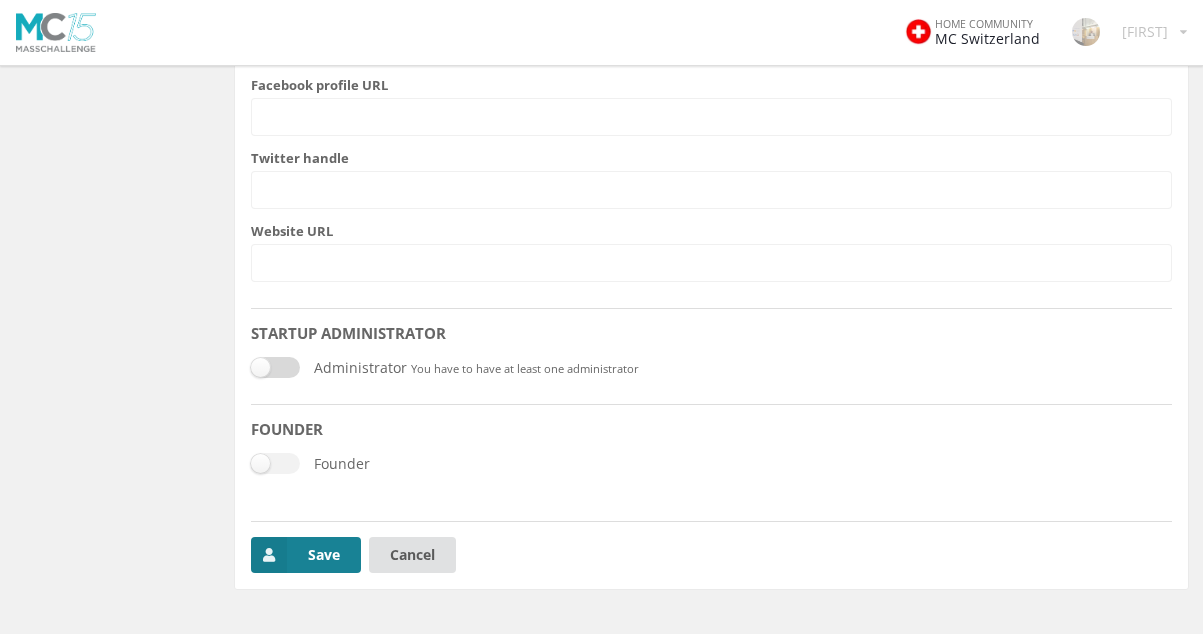 click on "Administrator" at bounding box center (329, 367) 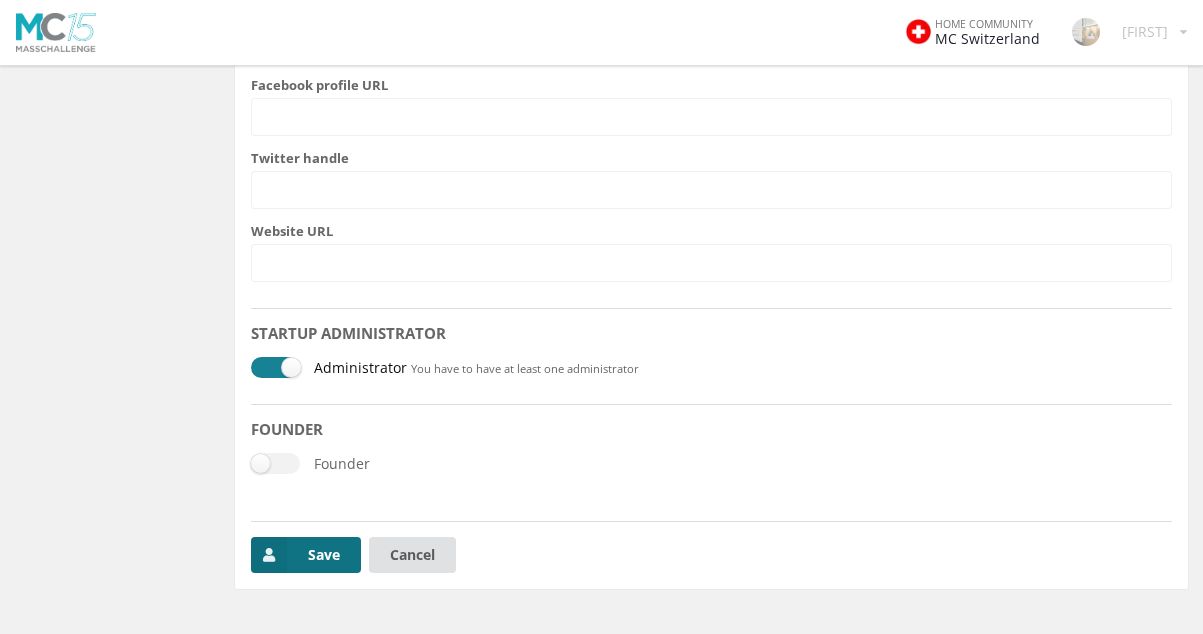 click on "Save" at bounding box center [306, 555] 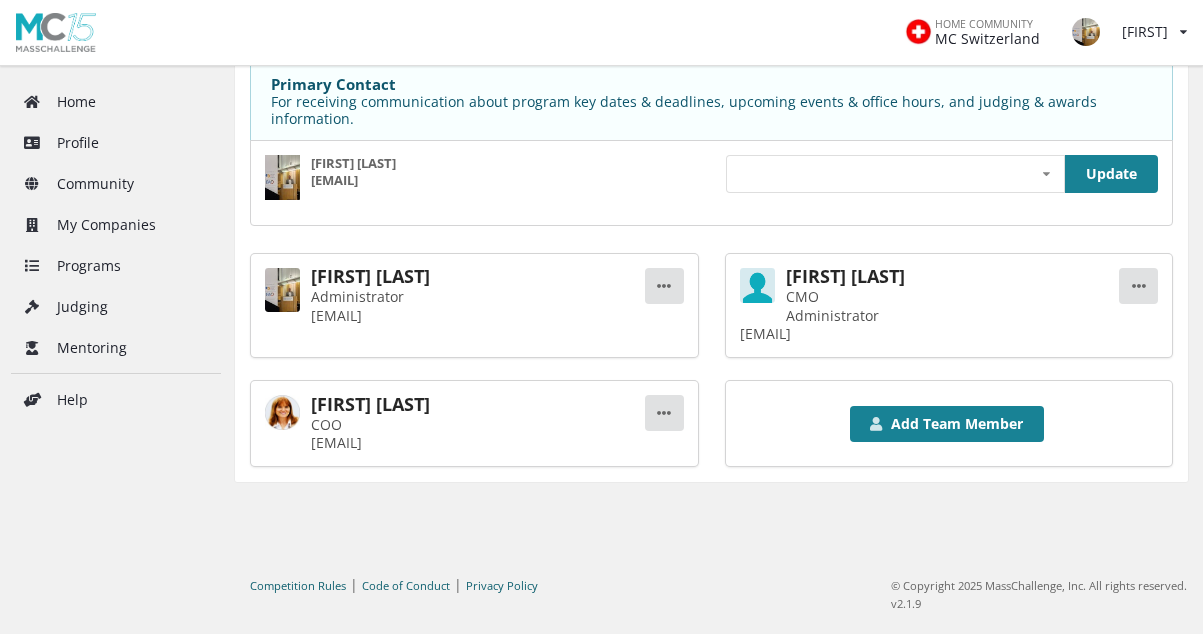scroll, scrollTop: 264, scrollLeft: 0, axis: vertical 